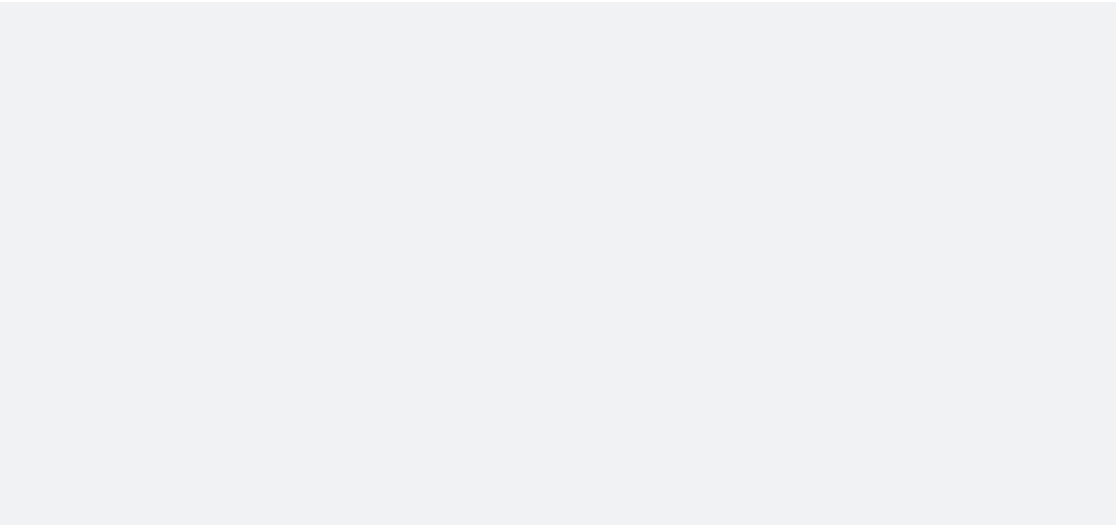 scroll, scrollTop: 0, scrollLeft: 0, axis: both 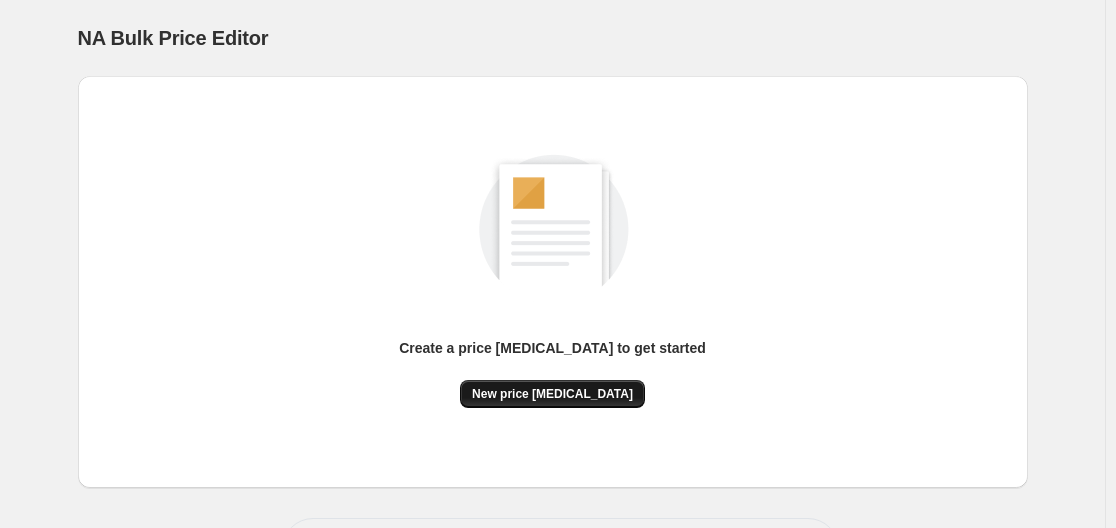 click on "New price [MEDICAL_DATA]" at bounding box center (552, 394) 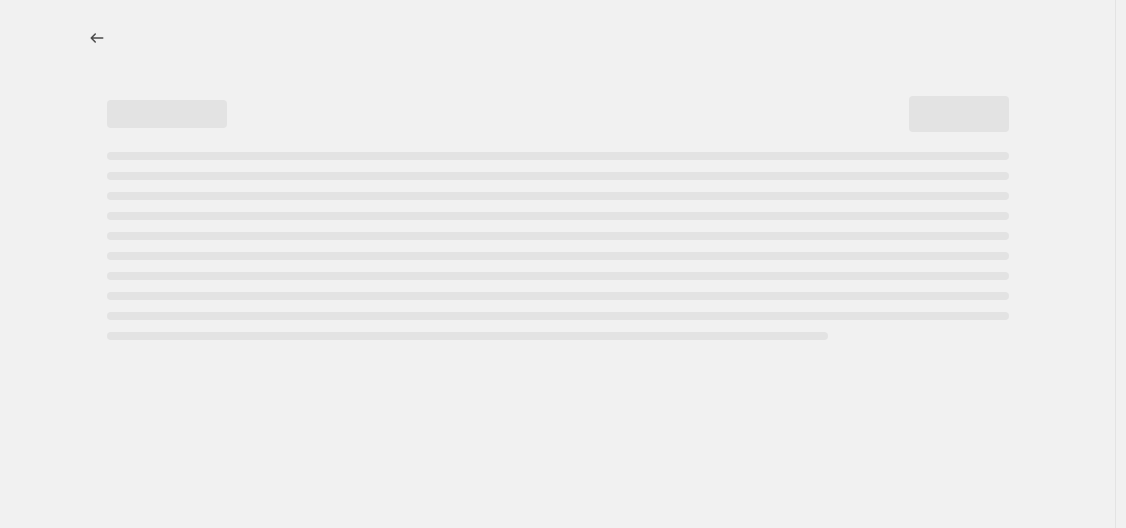 select on "percentage" 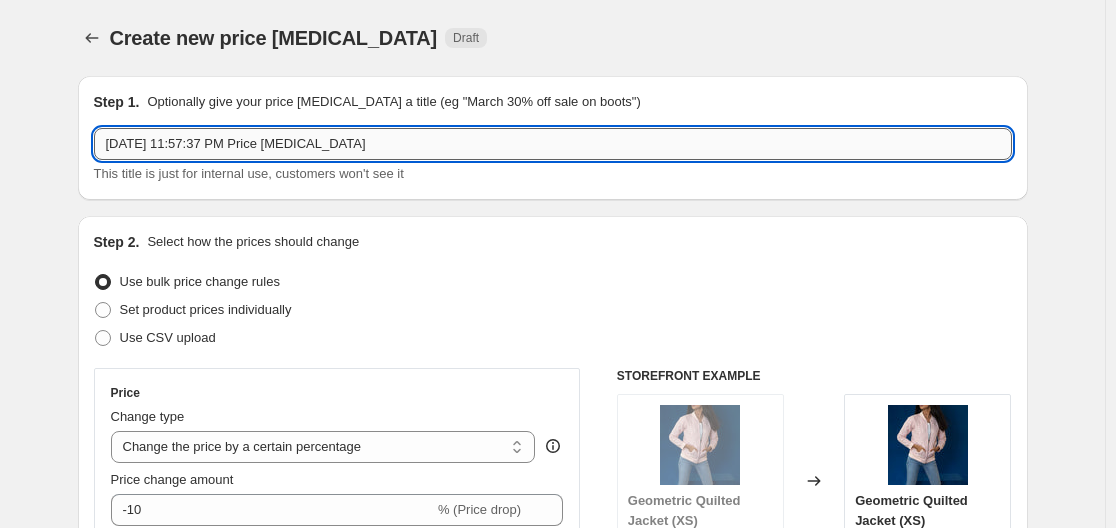 click on "[DATE] 11:57:37 PM Price [MEDICAL_DATA]" at bounding box center [553, 144] 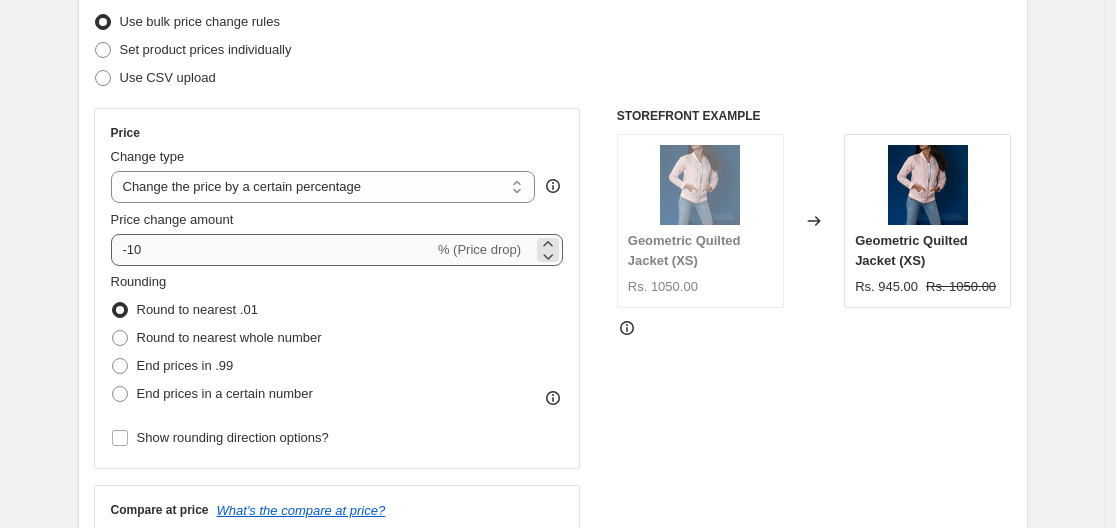 scroll, scrollTop: 261, scrollLeft: 0, axis: vertical 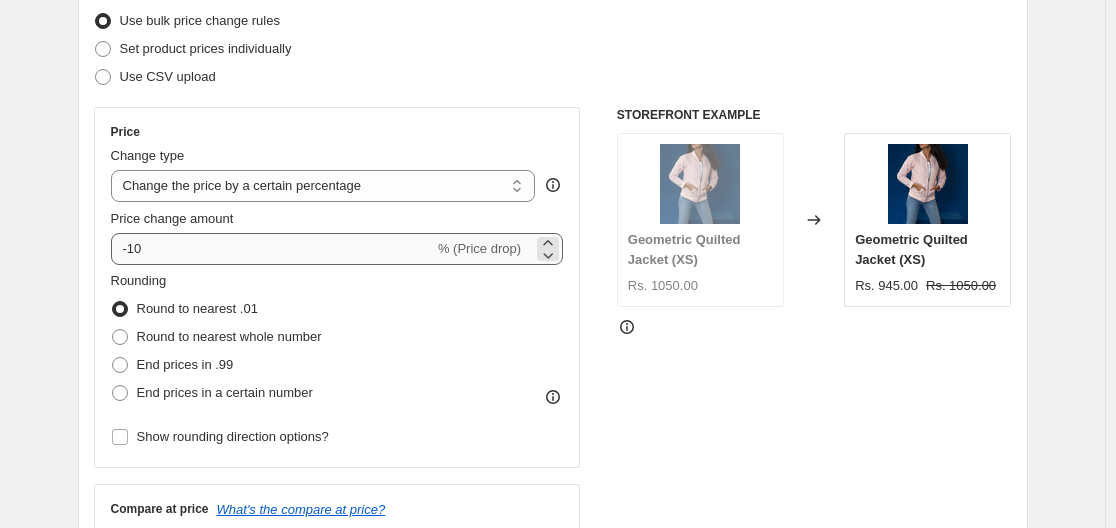 type on "Aadi Sale" 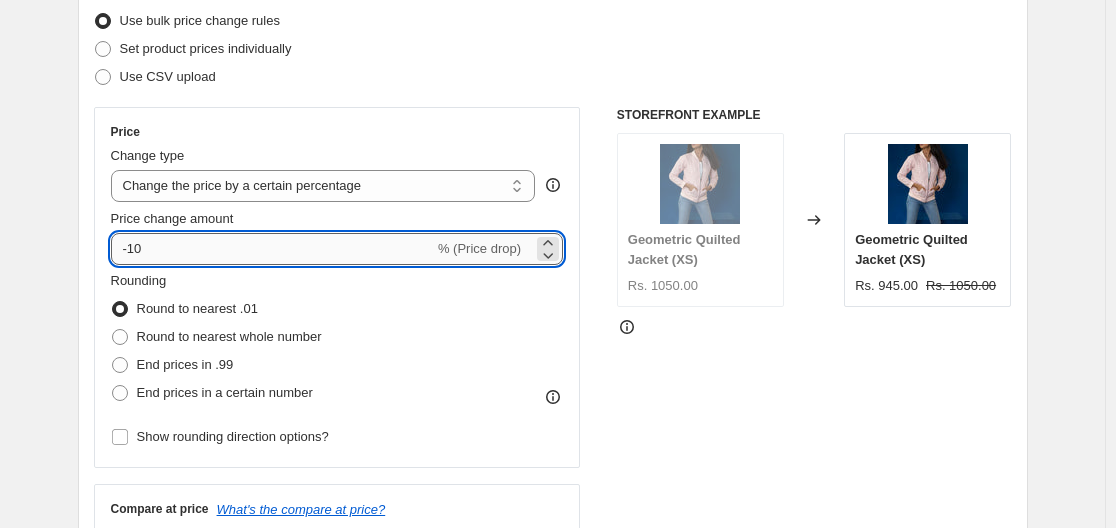 drag, startPoint x: 133, startPoint y: 250, endPoint x: 152, endPoint y: 249, distance: 19.026299 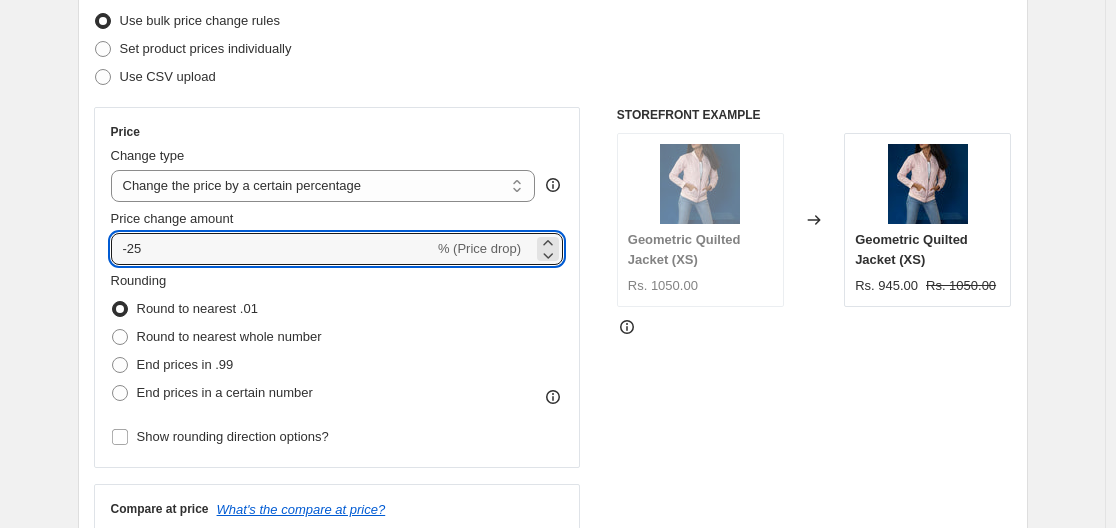 type on "-25" 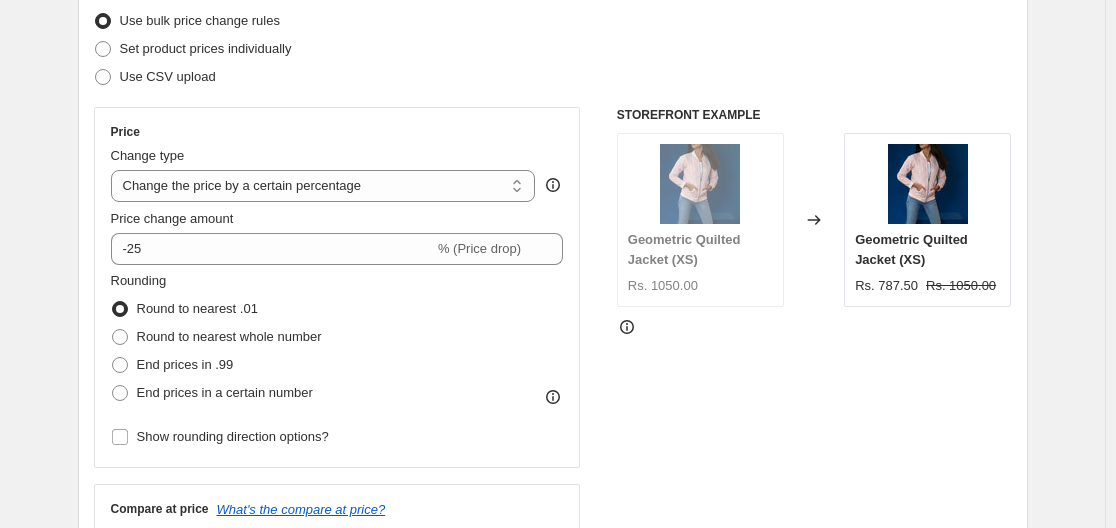 click on "Price Change type Change the price to a certain amount Change the price by a certain amount Change the price by a certain percentage Change the price to the current compare at price (price before sale) Change the price by a certain amount relative to the compare at price Change the price by a certain percentage relative to the compare at price Don't change the price Change the price by a certain percentage relative to the cost per item Change price to certain cost margin Change the price by a certain percentage Price change amount -25 % (Price drop) Rounding Round to nearest .01 Round to nearest whole number End prices in .99 End prices in a certain number Show rounding direction options?" at bounding box center (337, 287) 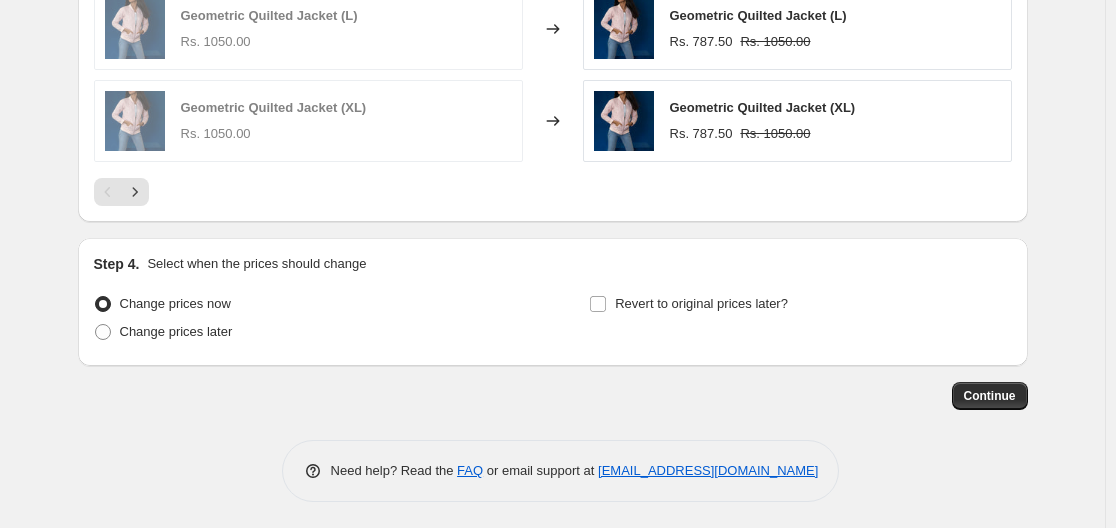 scroll, scrollTop: 1468, scrollLeft: 0, axis: vertical 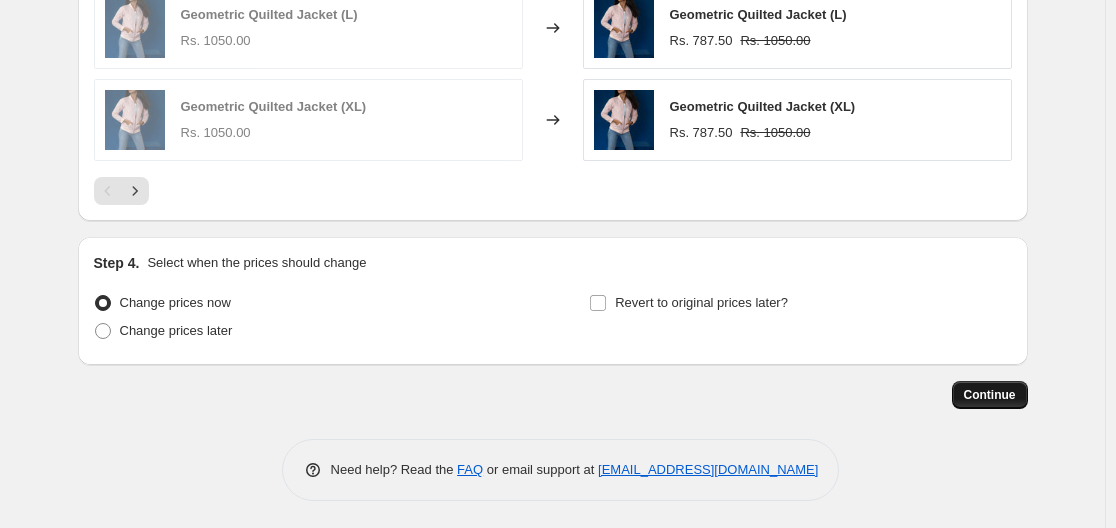 click on "Continue" at bounding box center [990, 395] 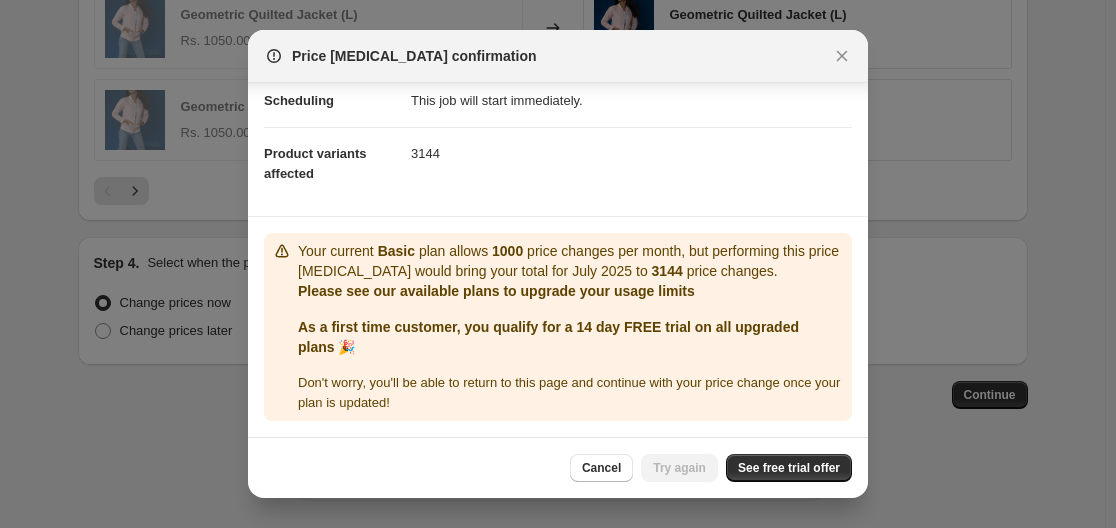 scroll, scrollTop: 190, scrollLeft: 0, axis: vertical 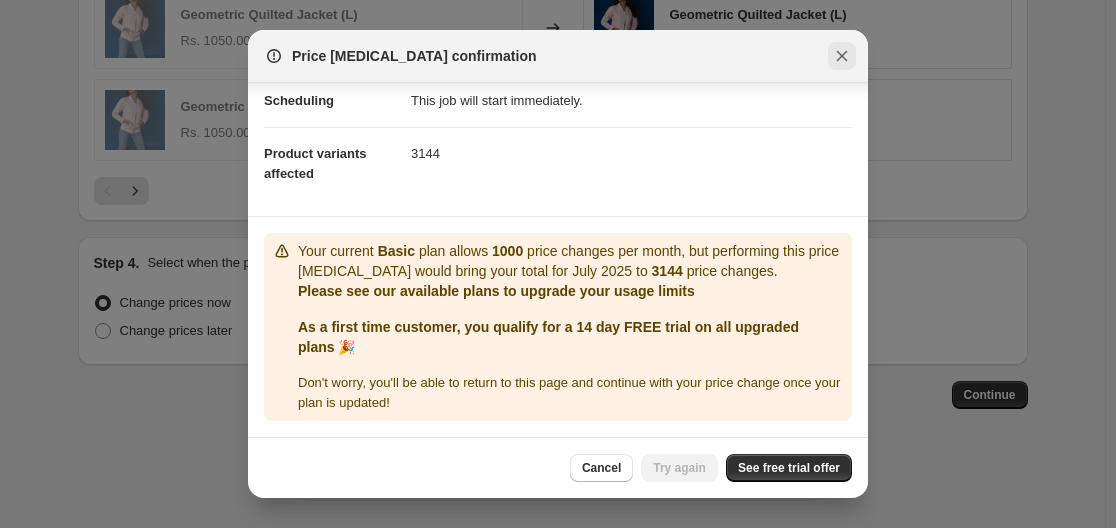 click at bounding box center (842, 56) 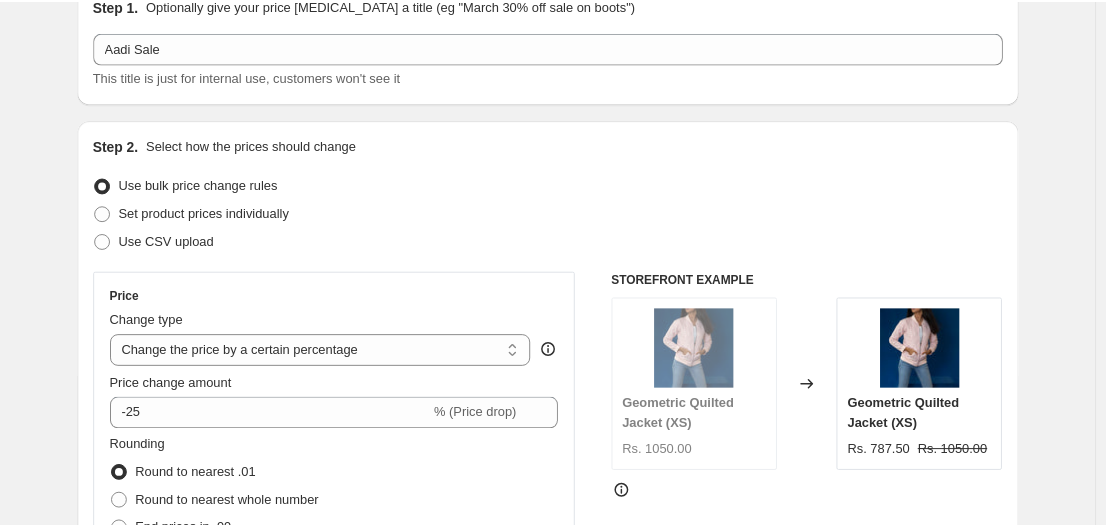 scroll, scrollTop: 0, scrollLeft: 0, axis: both 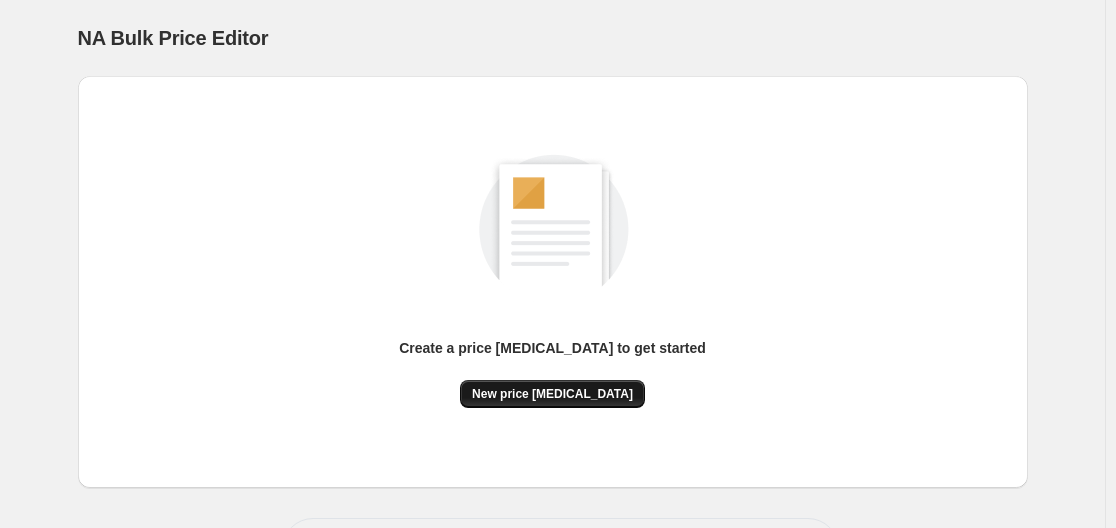 click on "New price [MEDICAL_DATA]" at bounding box center [552, 394] 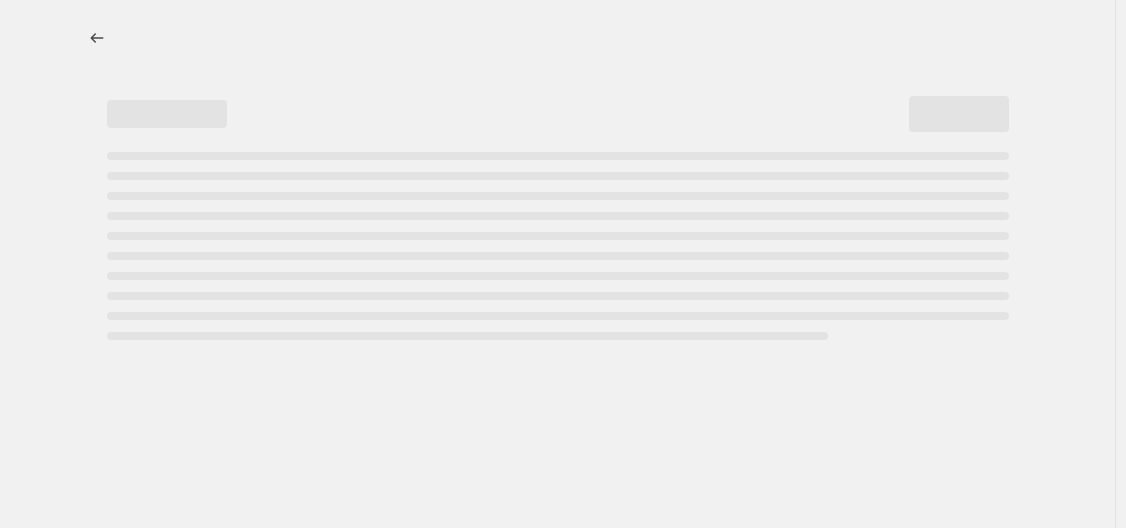 select on "percentage" 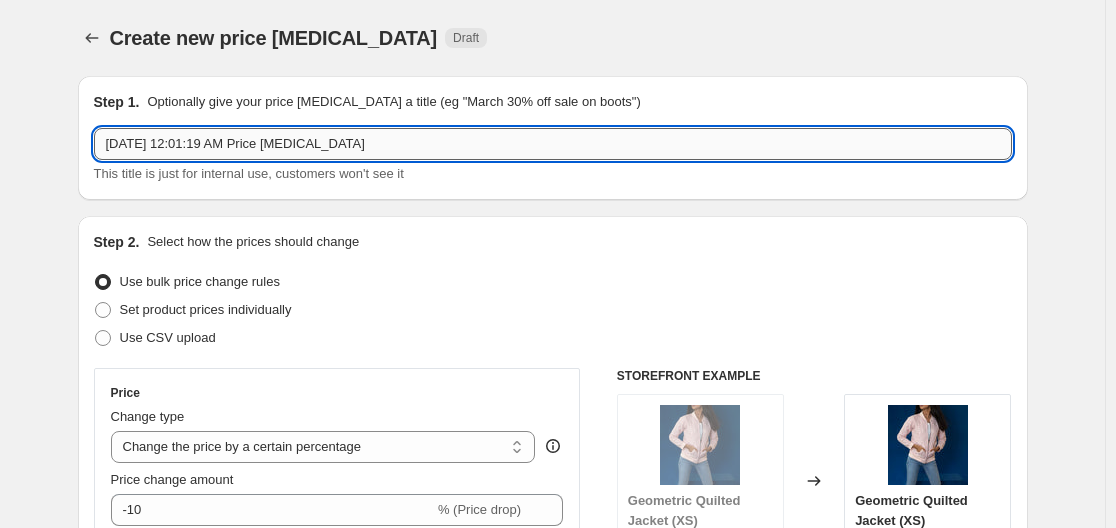 click on "Jul 18, 2025, 12:01:19 AM Price change job" at bounding box center [553, 144] 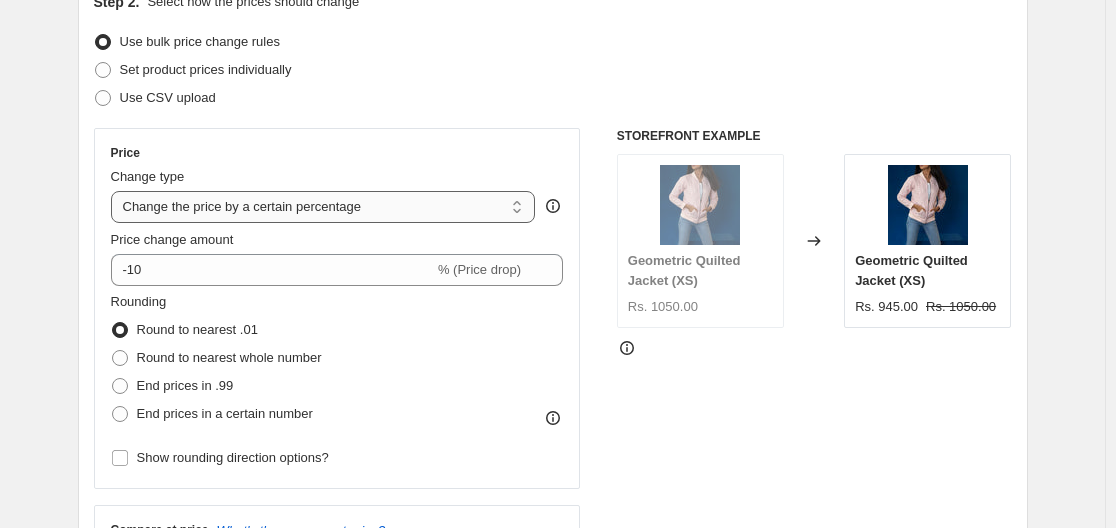 scroll, scrollTop: 241, scrollLeft: 0, axis: vertical 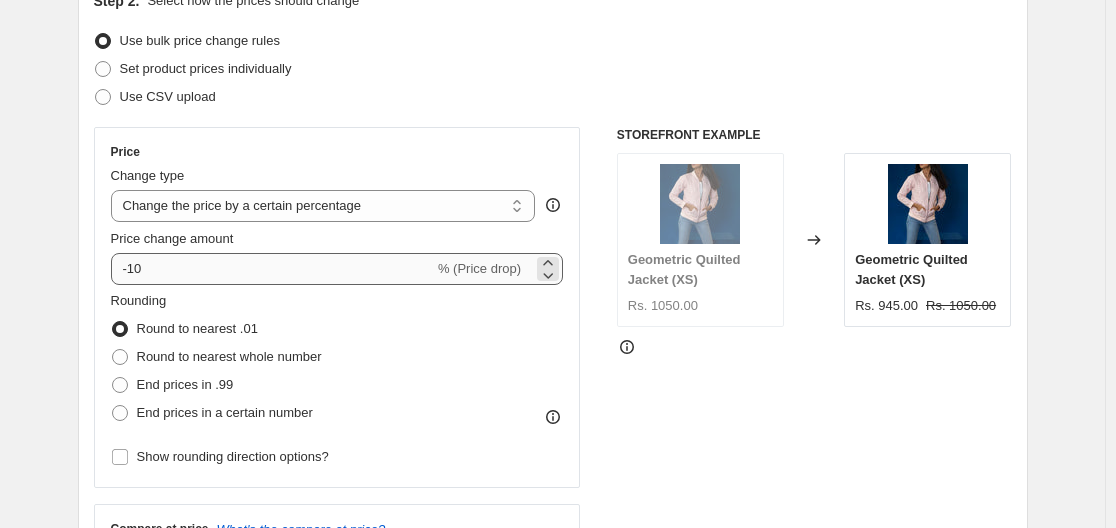 type on "Aadi Slae" 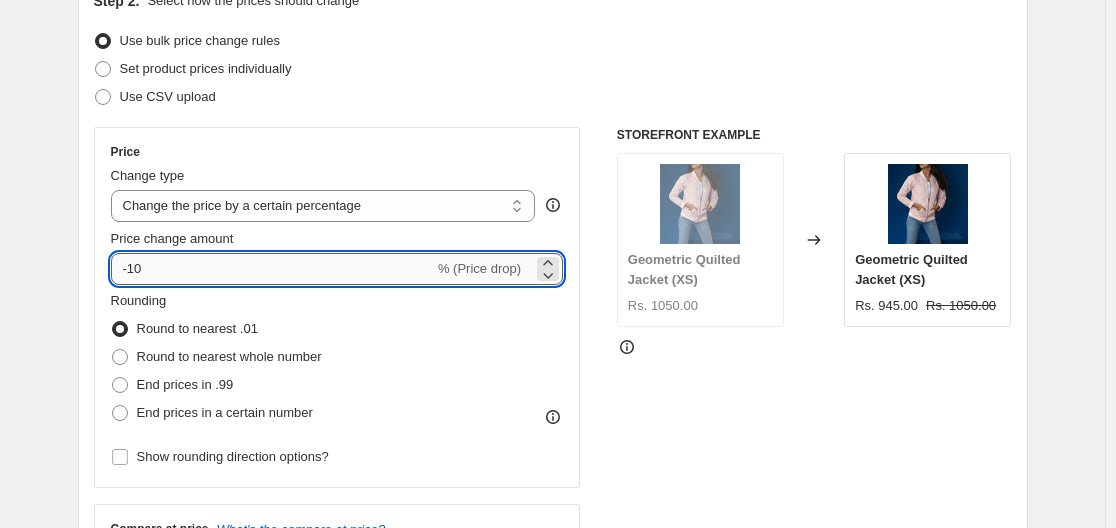 drag, startPoint x: 134, startPoint y: 274, endPoint x: 156, endPoint y: 275, distance: 22.022715 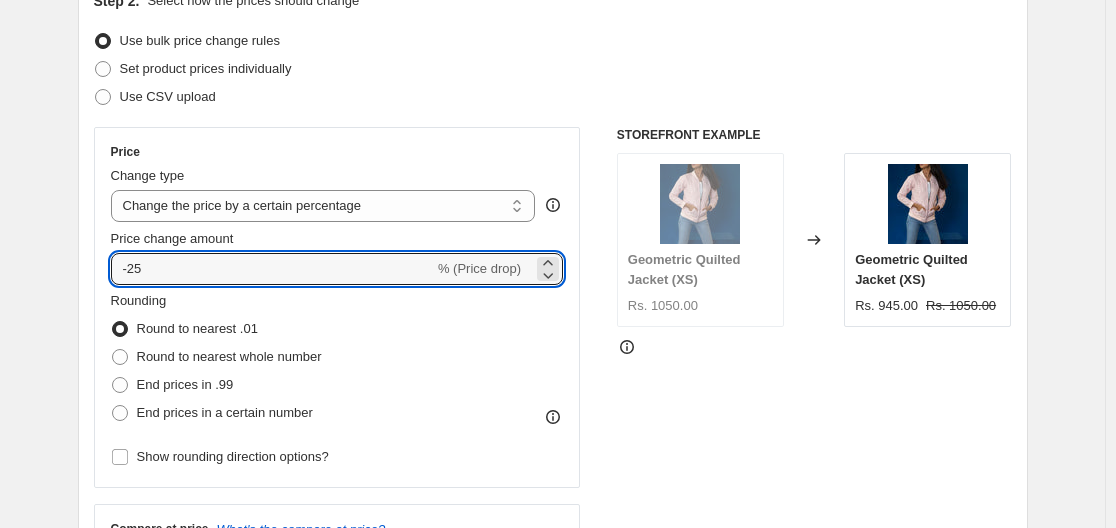 type on "-25" 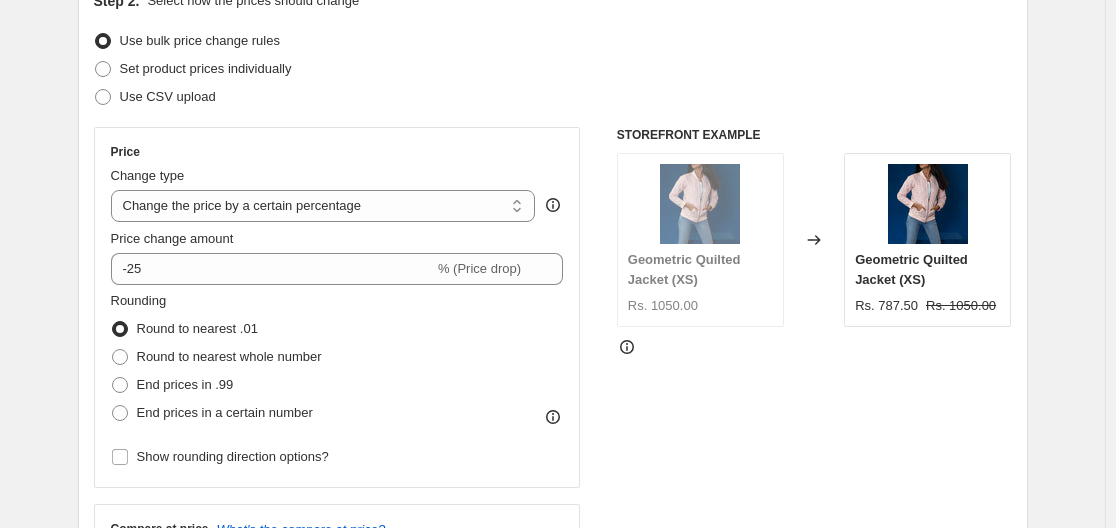 click on "Step 2. Select how the prices should change Use bulk price change rules Set product prices individually Use CSV upload Price Change type Change the price to a certain amount Change the price by a certain amount Change the price by a certain percentage Change the price to the current compare at price (price before sale) Change the price by a certain amount relative to the compare at price Change the price by a certain percentage relative to the compare at price Don't change the price Change the price by a certain percentage relative to the cost per item Change price to certain cost margin Change the price by a certain percentage Price change amount -25 % (Price drop) Rounding Round to nearest .01 Round to nearest whole number End prices in .99 End prices in a certain number Show rounding direction options? Compare at price What's the compare at price? Change type Change the compare at price to the current price (sale) Change the compare at price to a certain amount Don't change the compare at price Rs. 1050.00" at bounding box center [553, 326] 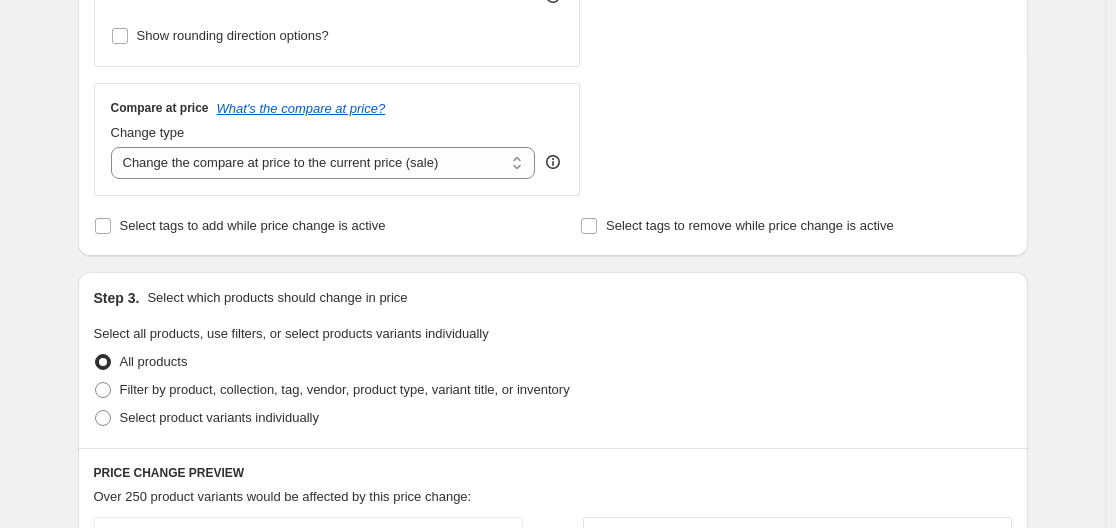 scroll, scrollTop: 664, scrollLeft: 0, axis: vertical 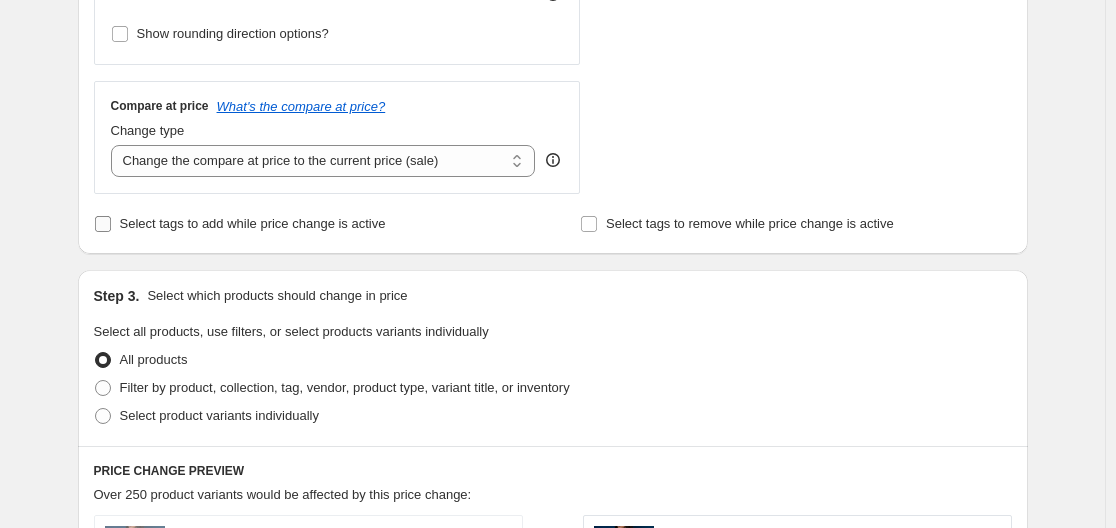 click on "Select tags to add while price change is active" at bounding box center (253, 223) 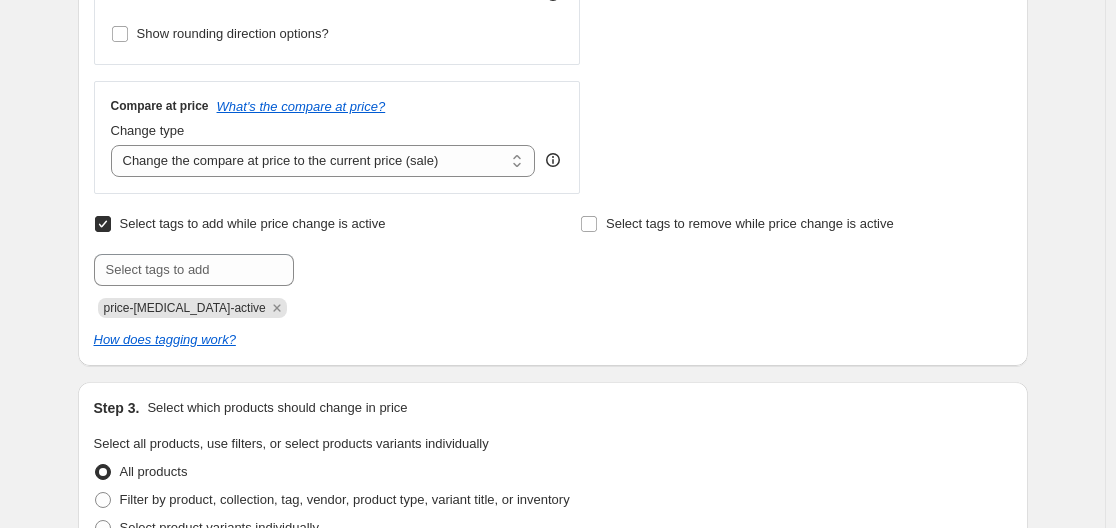 click on "Select tags to add while price change is active" at bounding box center (253, 223) 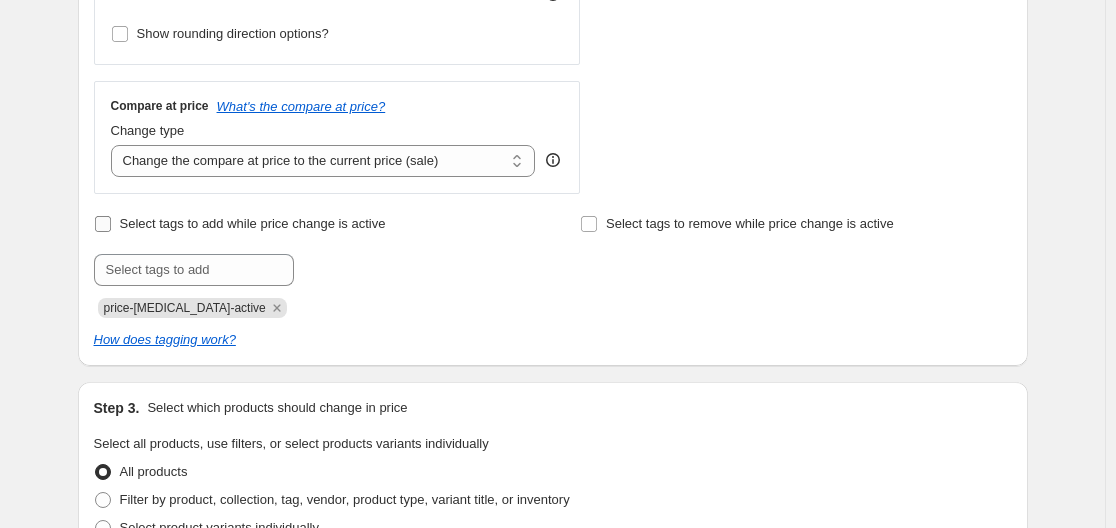 checkbox on "false" 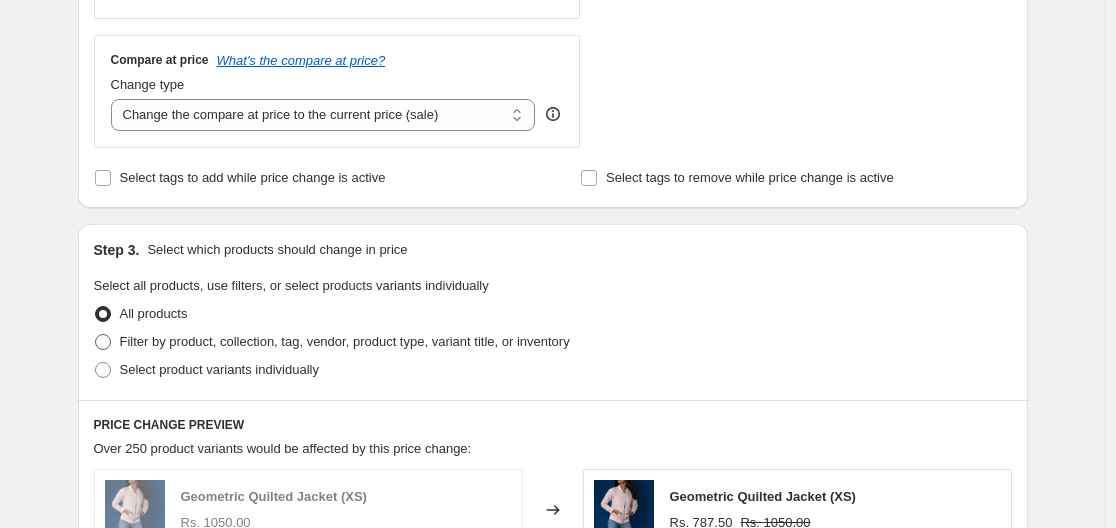 scroll, scrollTop: 711, scrollLeft: 0, axis: vertical 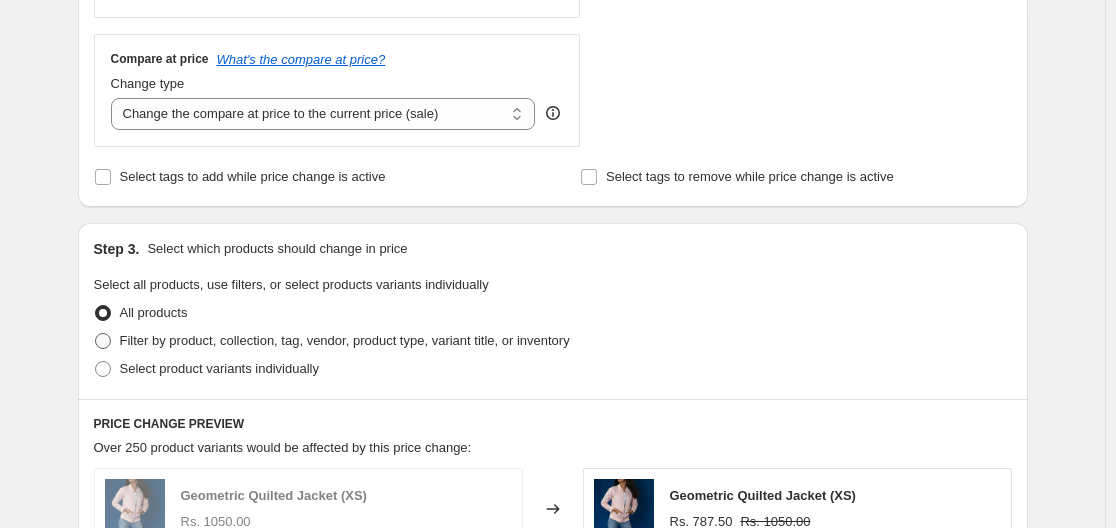 click on "Filter by product, collection, tag, vendor, product type, variant title, or inventory" at bounding box center (345, 340) 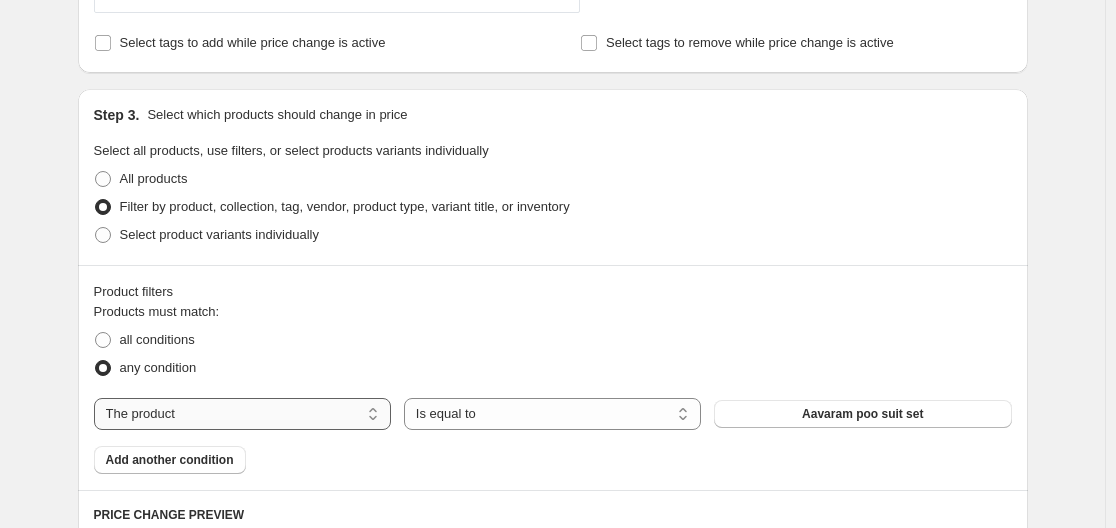 scroll, scrollTop: 846, scrollLeft: 0, axis: vertical 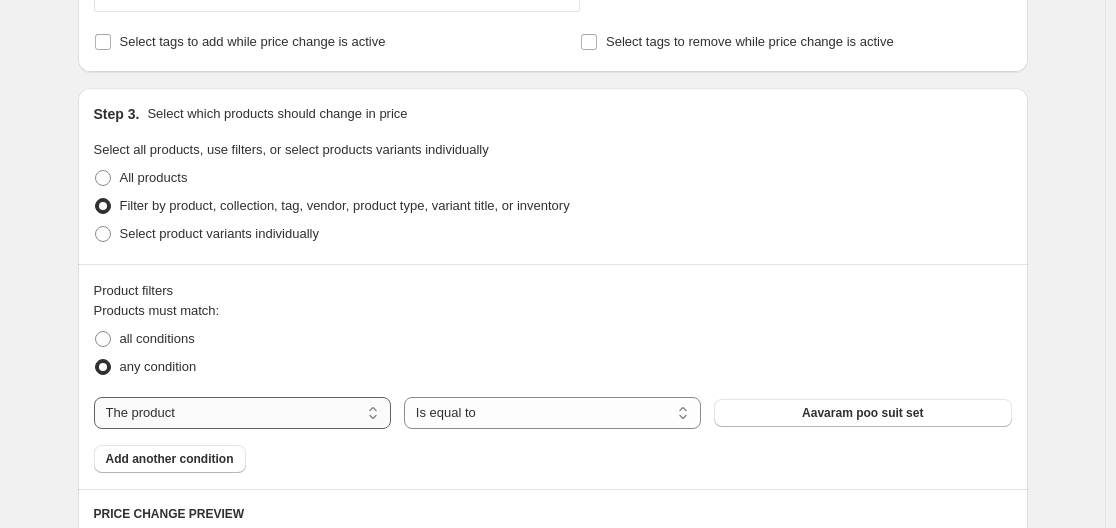 click on "The product The product's collection The product's tag The product's vendor The product's type The product's status The variant's title Inventory quantity" at bounding box center (242, 413) 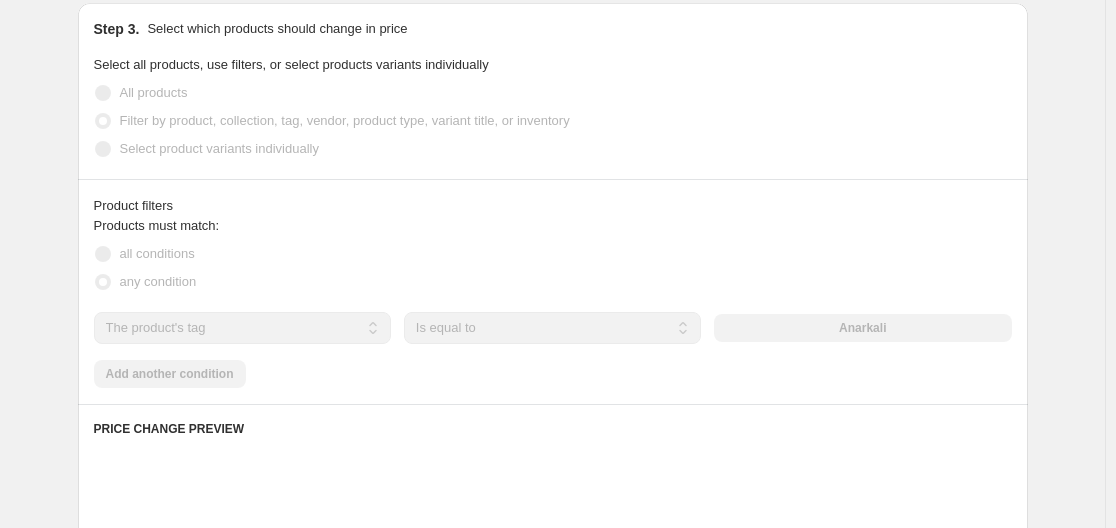 scroll, scrollTop: 932, scrollLeft: 0, axis: vertical 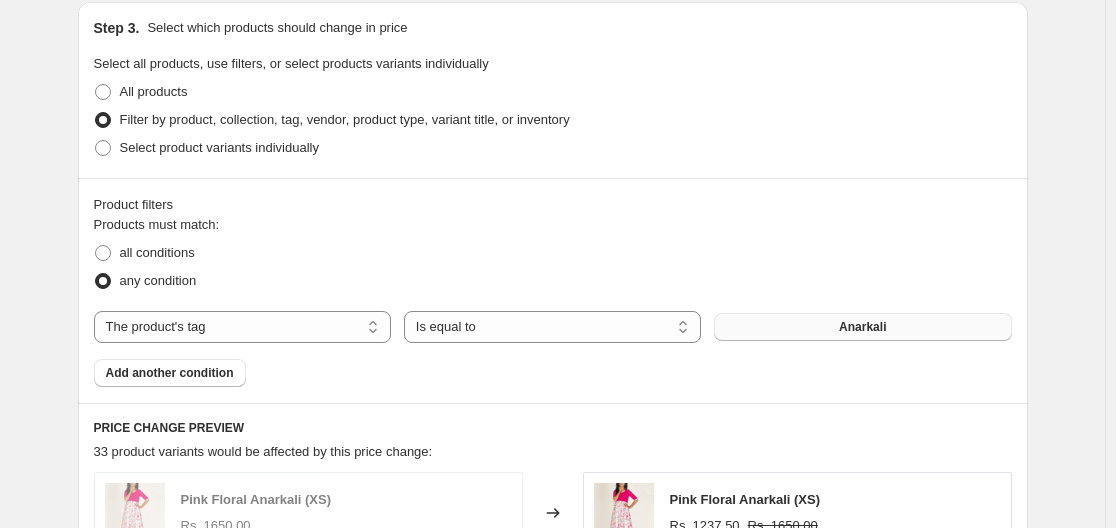 click on "Anarkali" at bounding box center [862, 327] 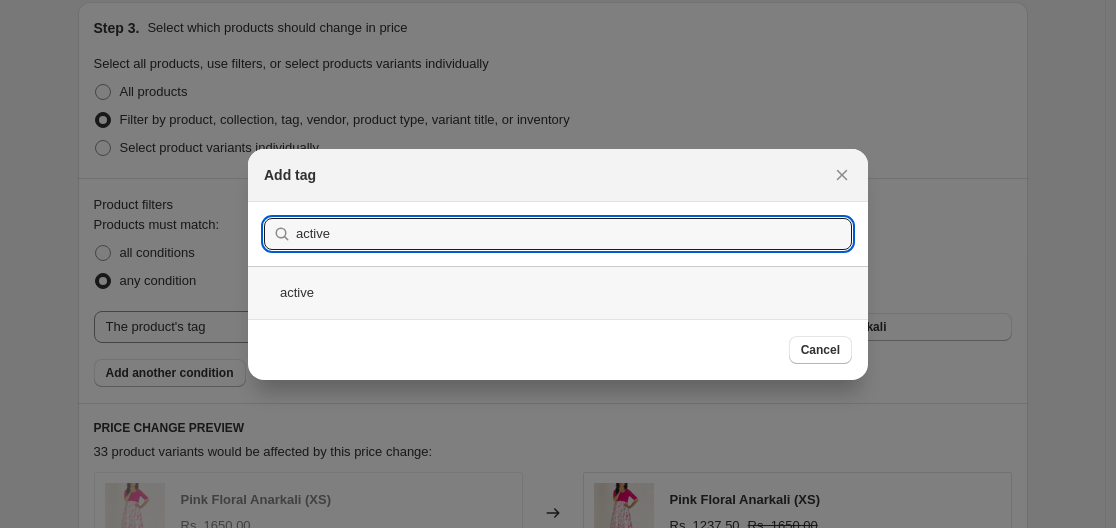 type on "active" 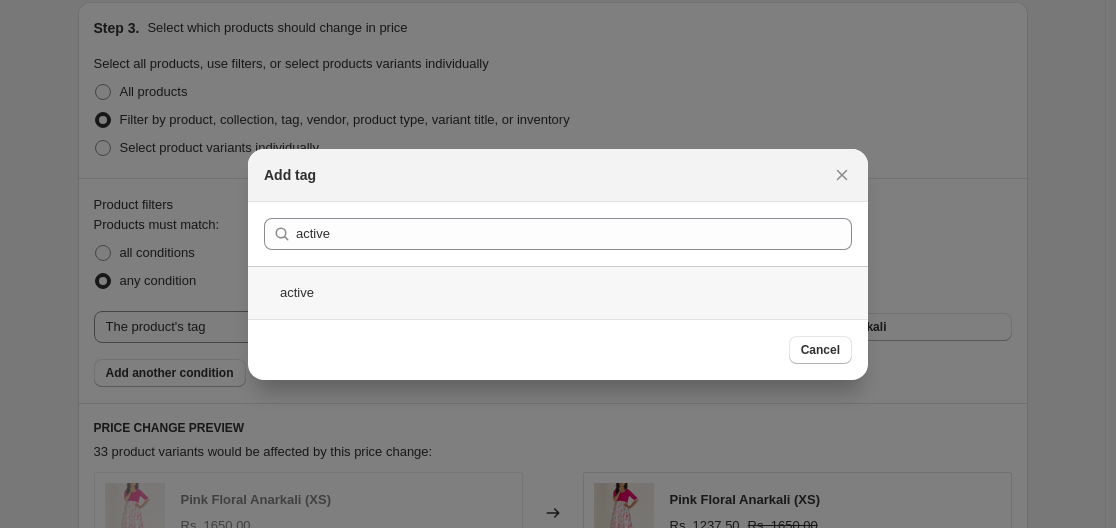 click on "active" at bounding box center (558, 292) 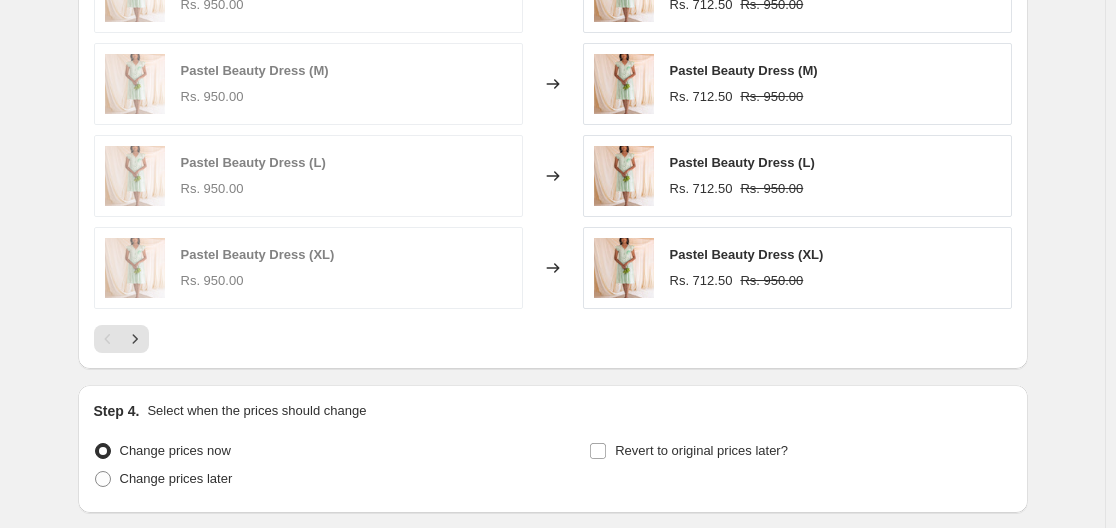 scroll, scrollTop: 1696, scrollLeft: 0, axis: vertical 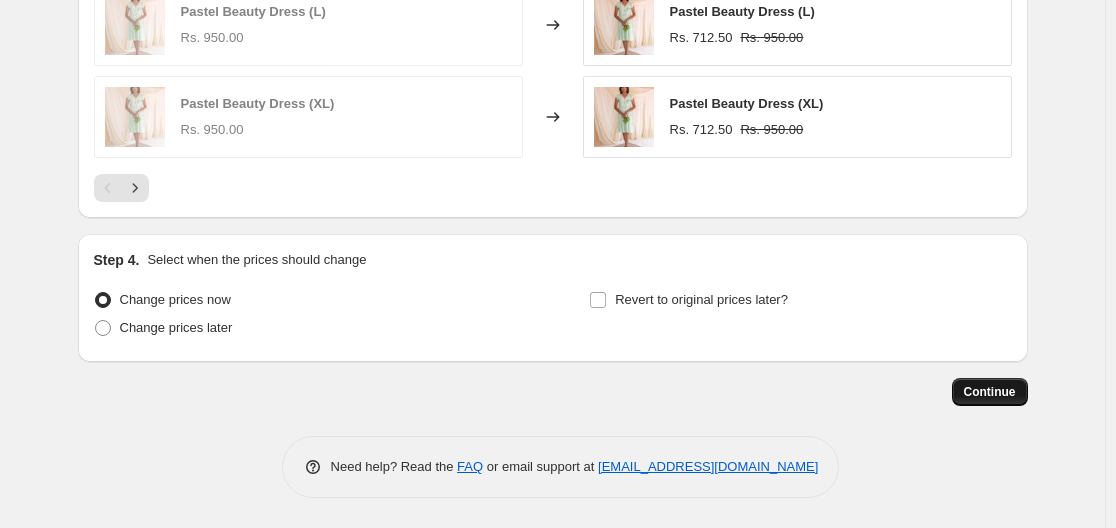 click on "Continue" at bounding box center [990, 392] 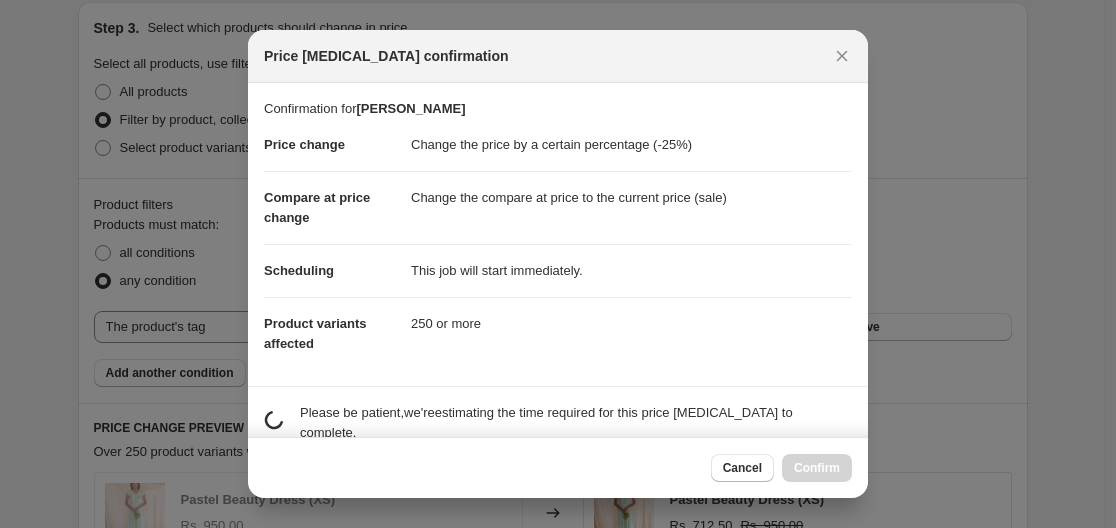 scroll, scrollTop: 1696, scrollLeft: 0, axis: vertical 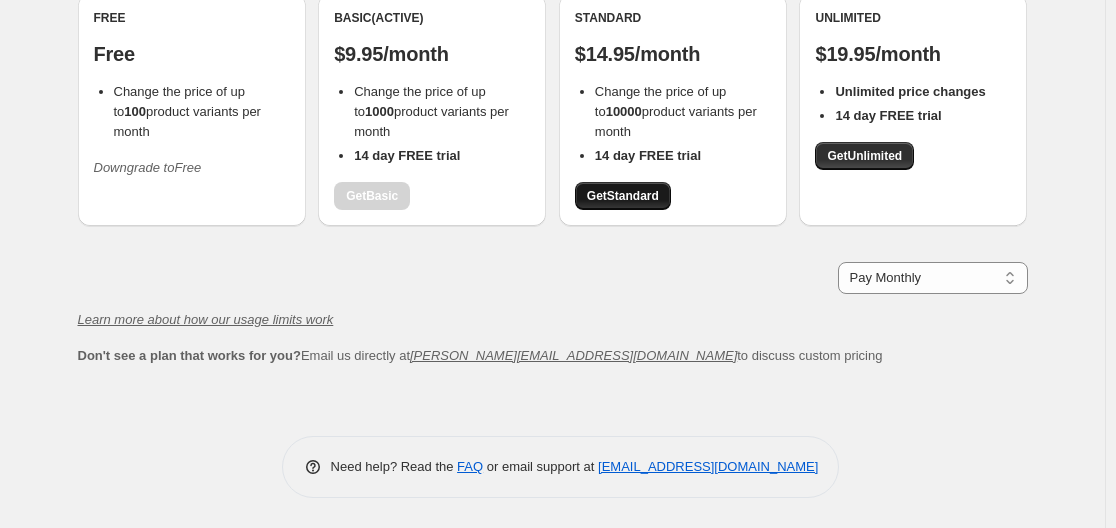 click on "Get  Standard" at bounding box center [623, 196] 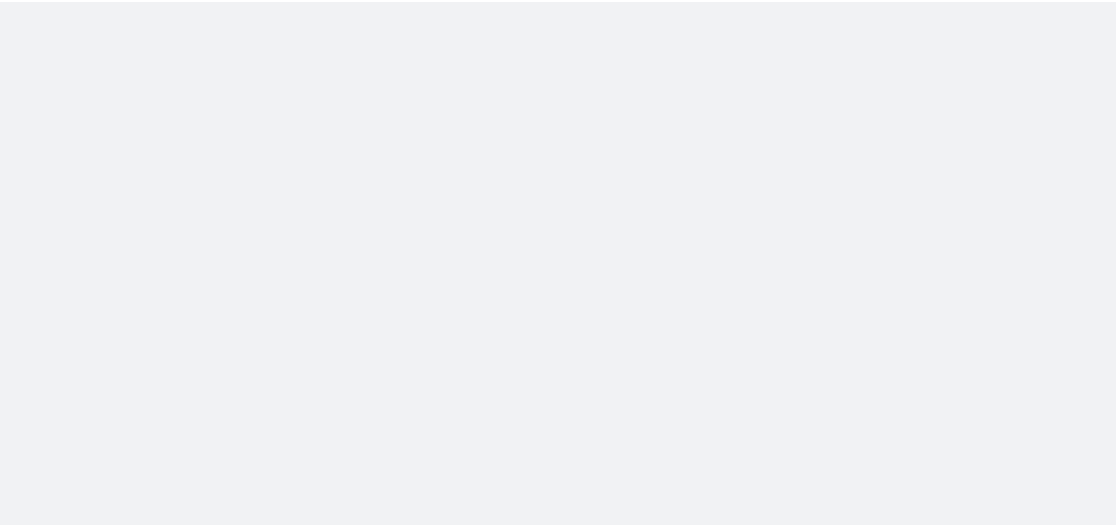 scroll, scrollTop: 0, scrollLeft: 0, axis: both 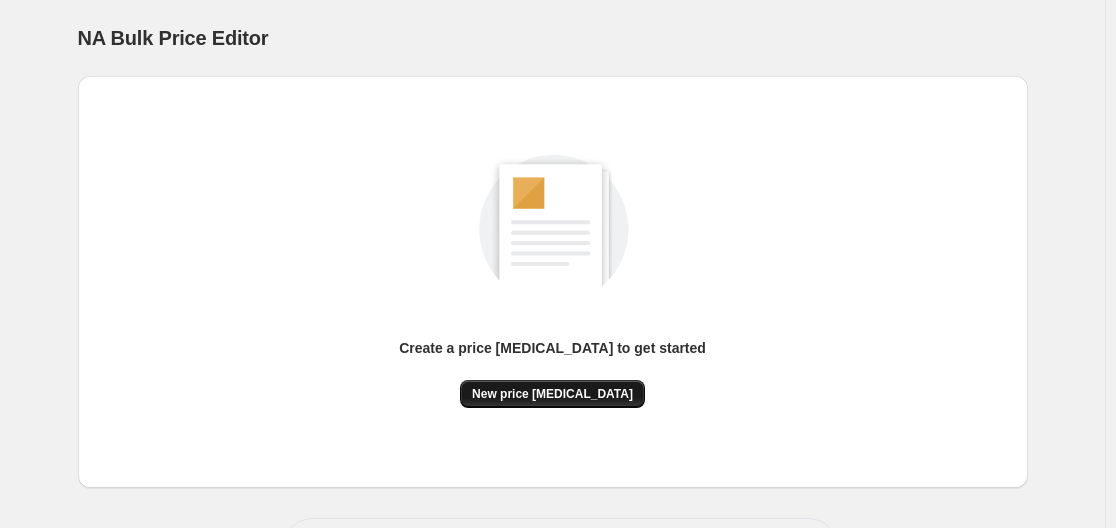 click on "New price [MEDICAL_DATA]" at bounding box center (552, 394) 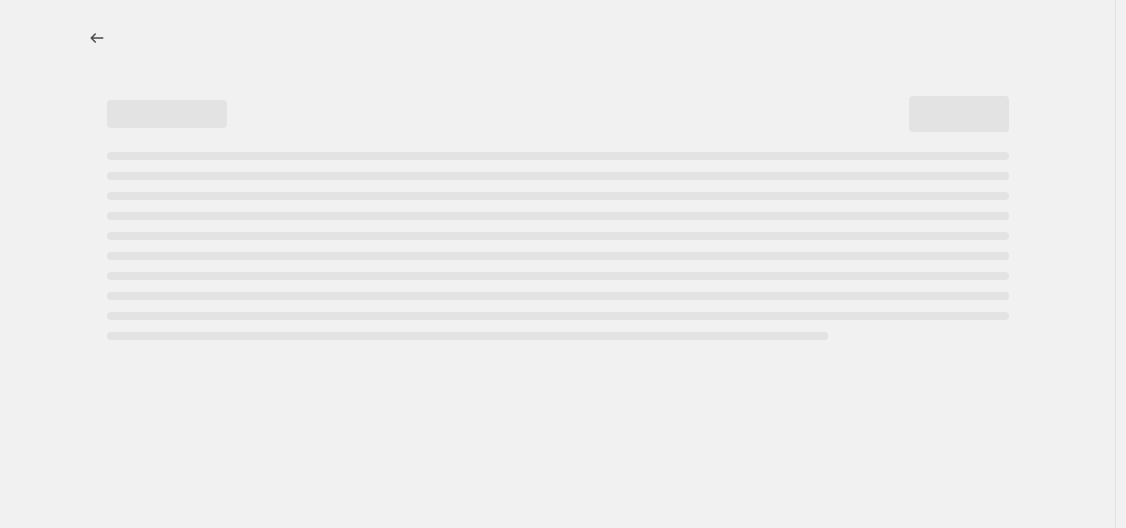 select on "percentage" 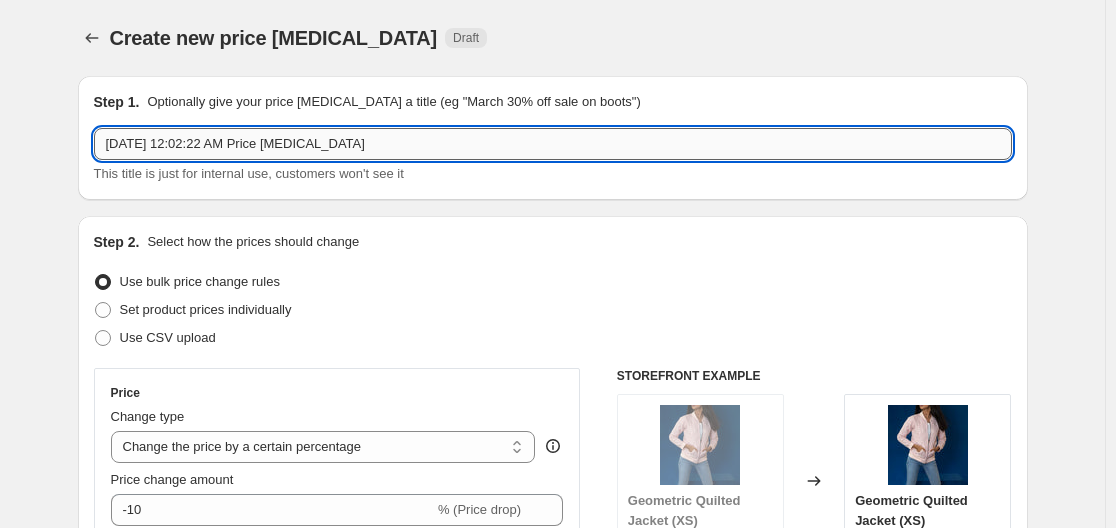 click on "Jul 18, 2025, 12:02:22 AM Price change job" at bounding box center (553, 144) 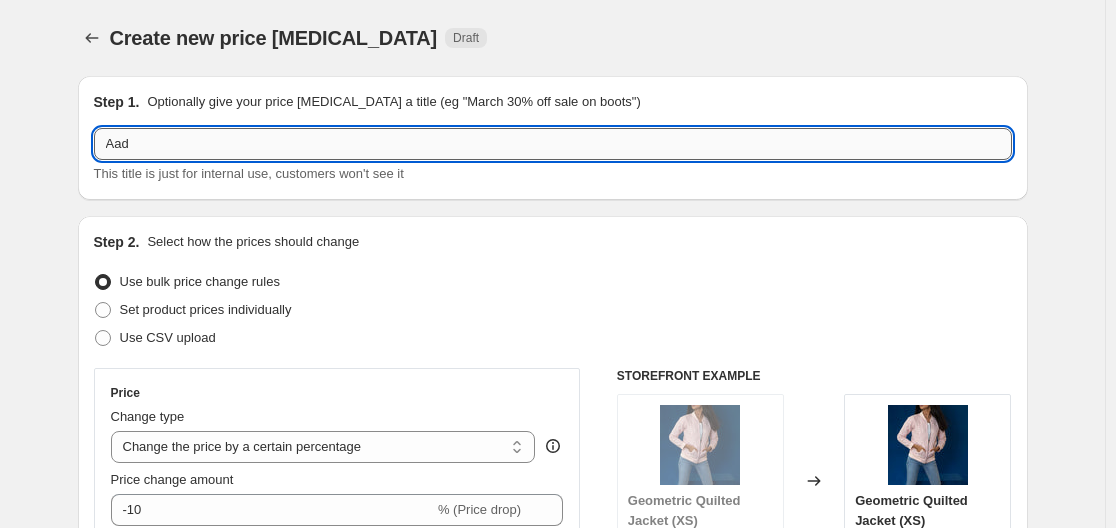 type on "Aadi Slae" 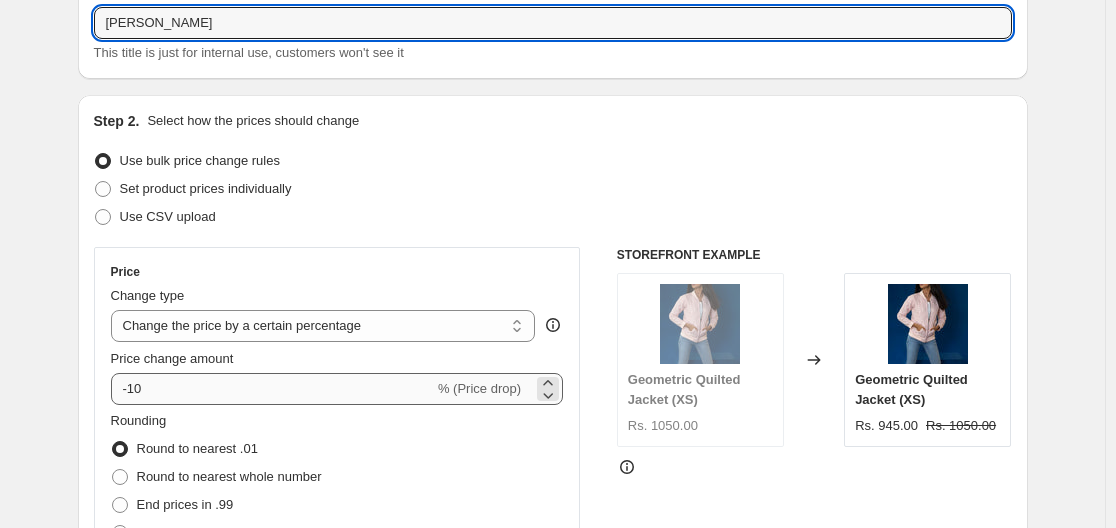 scroll, scrollTop: 122, scrollLeft: 0, axis: vertical 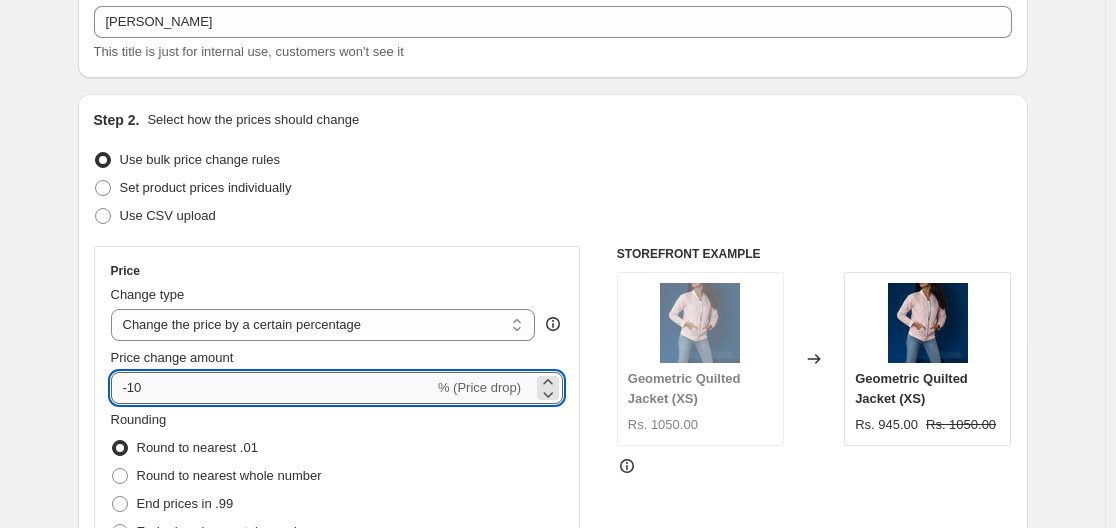 drag, startPoint x: 134, startPoint y: 392, endPoint x: 156, endPoint y: 392, distance: 22 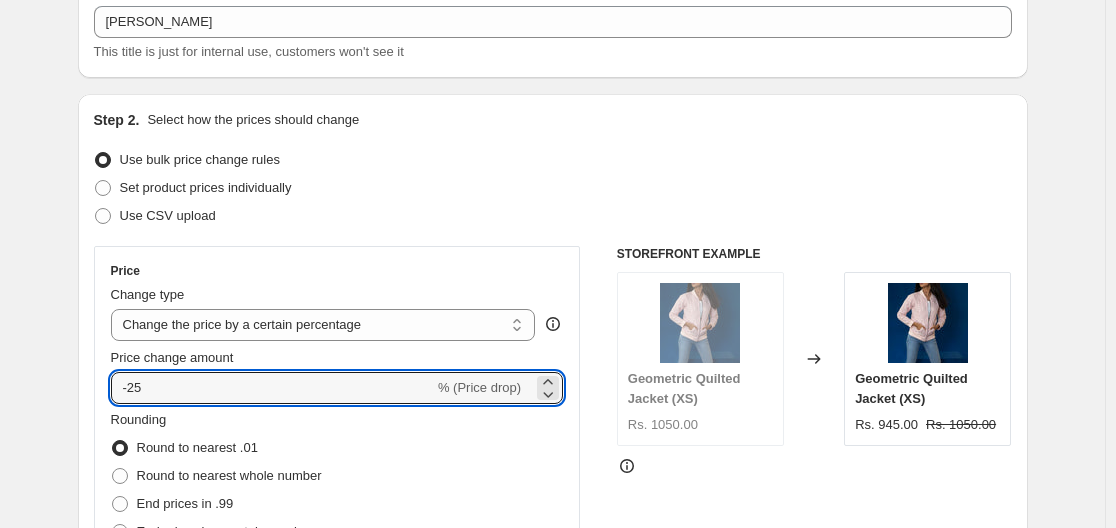 type on "-25" 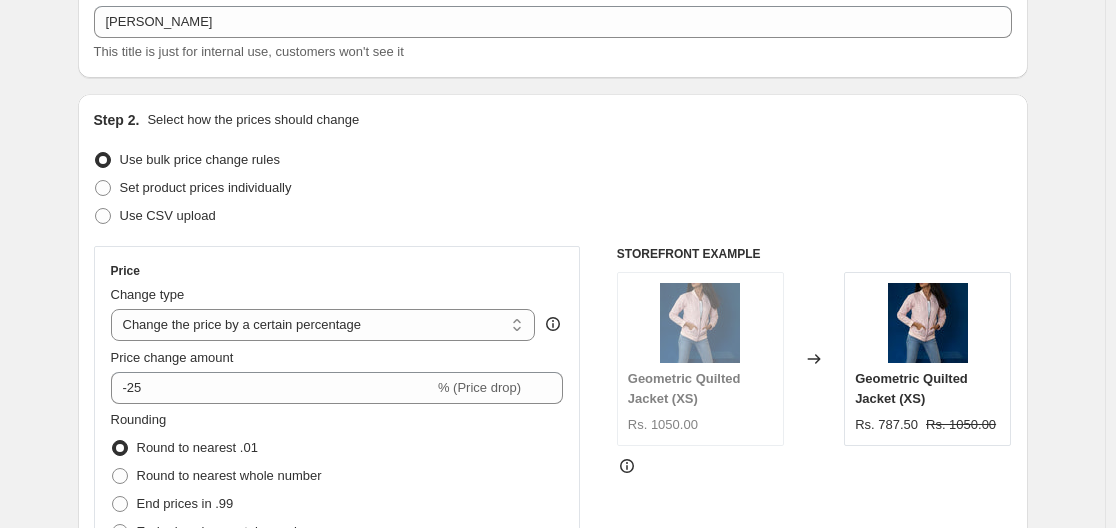 click on "Price" at bounding box center [337, 271] 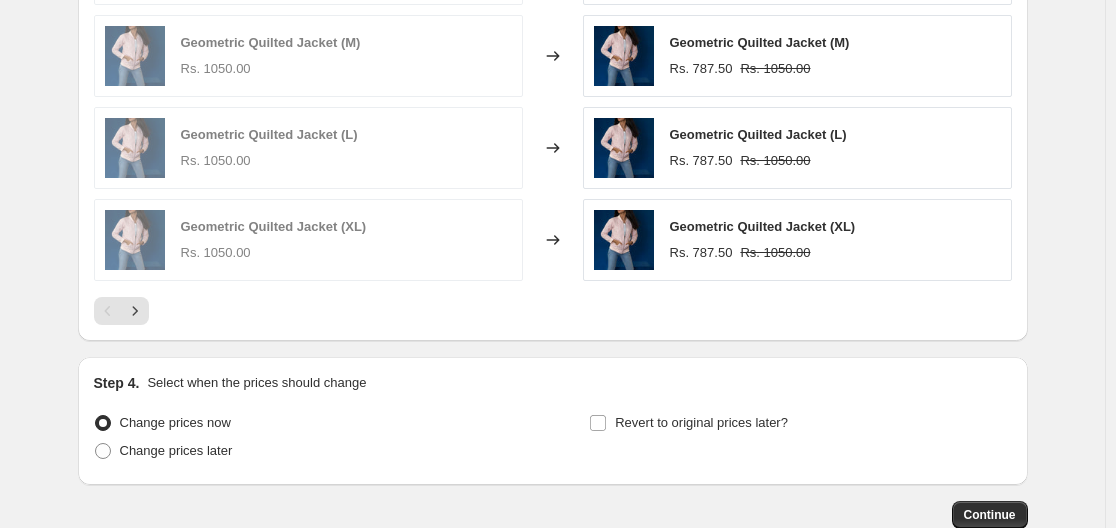 scroll, scrollTop: 1471, scrollLeft: 0, axis: vertical 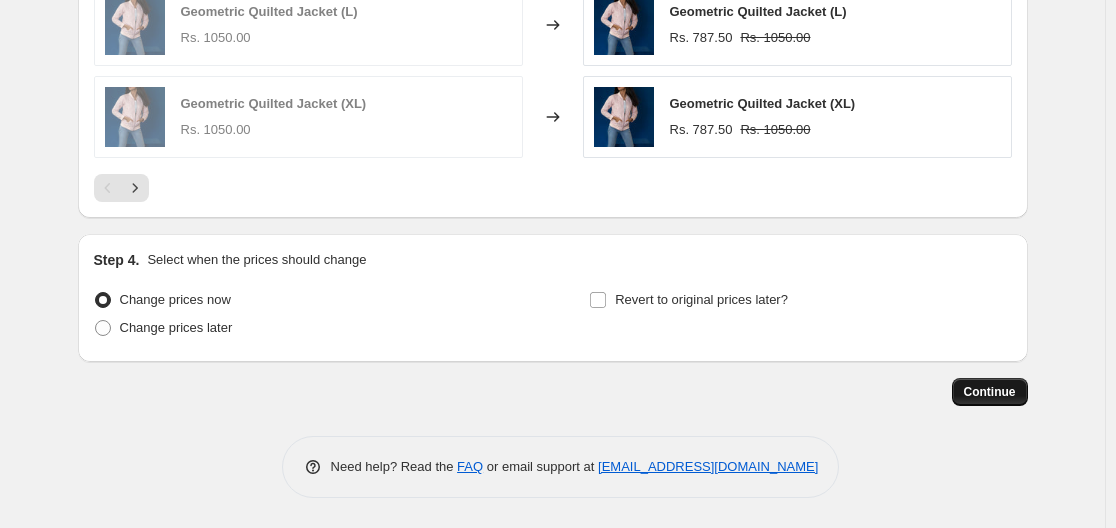 click on "Continue" at bounding box center (990, 392) 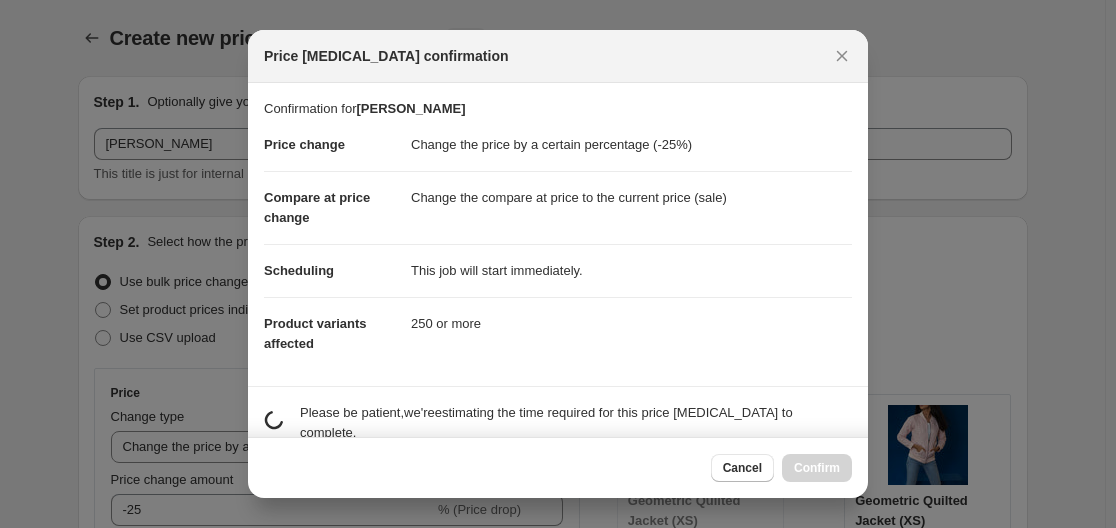 scroll, scrollTop: 0, scrollLeft: 0, axis: both 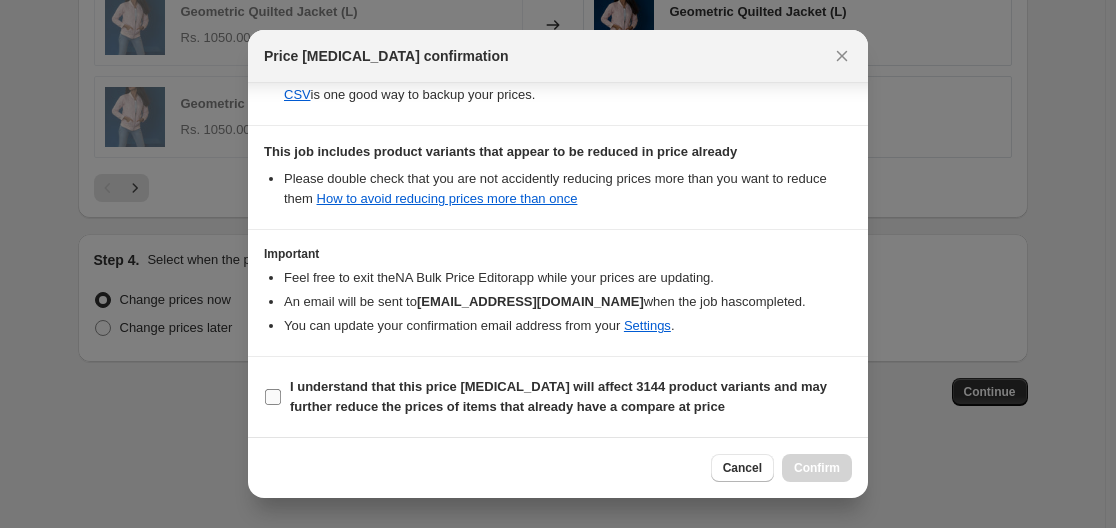click on "I understand that this price change job will affect 3144 product variants and may further reduce the prices of items that already have a compare at price" at bounding box center (273, 397) 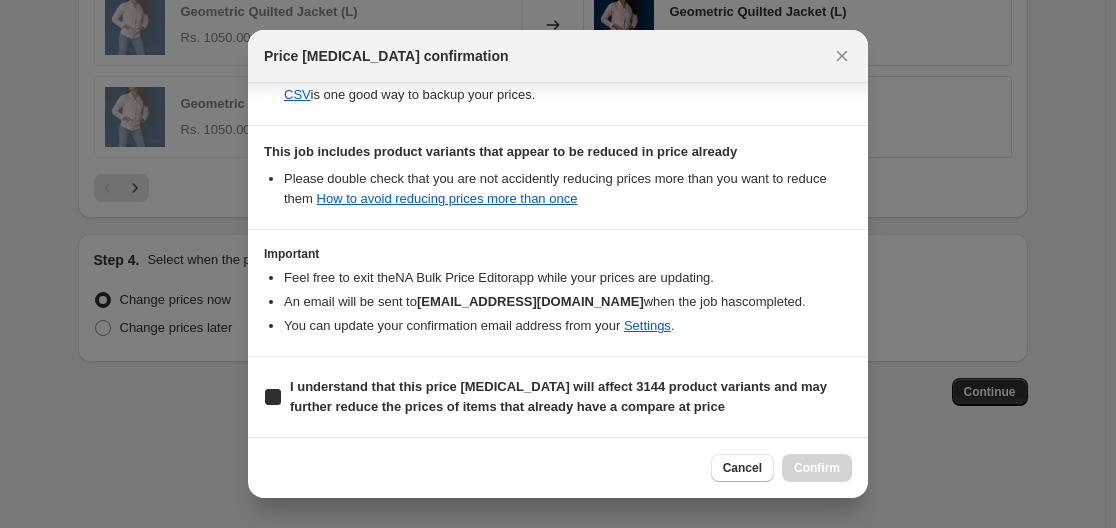 checkbox on "true" 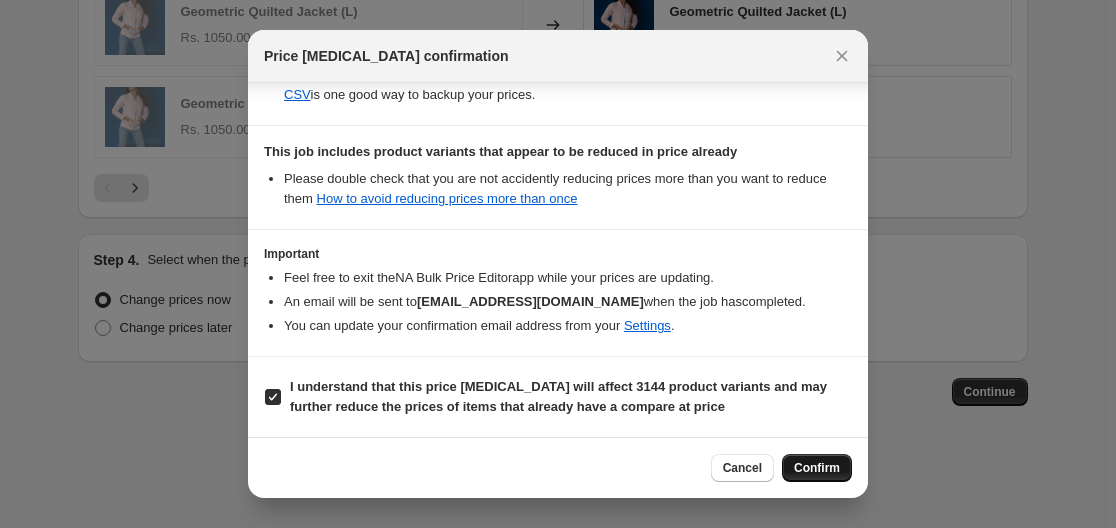 click on "Confirm" at bounding box center [817, 468] 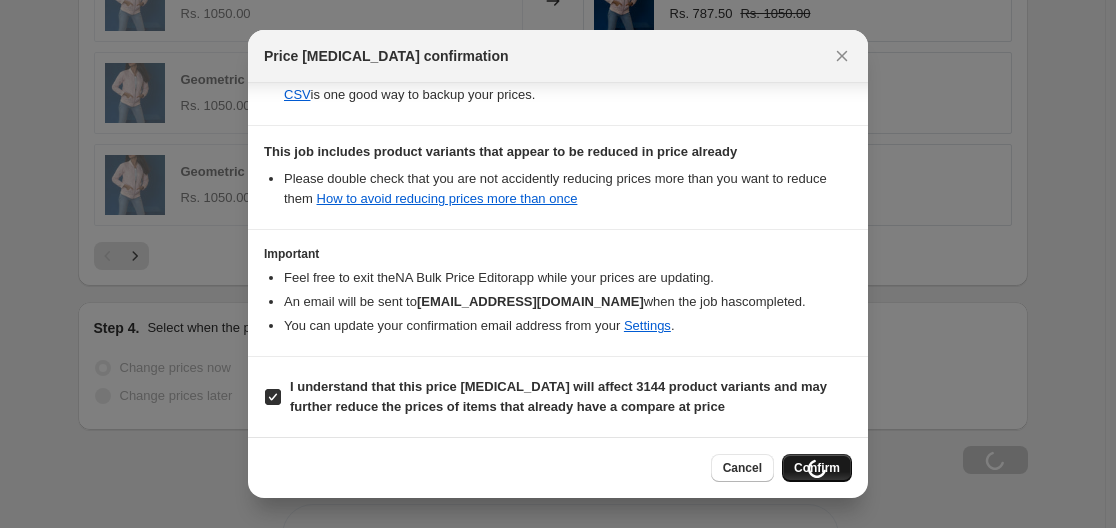 scroll, scrollTop: 1539, scrollLeft: 0, axis: vertical 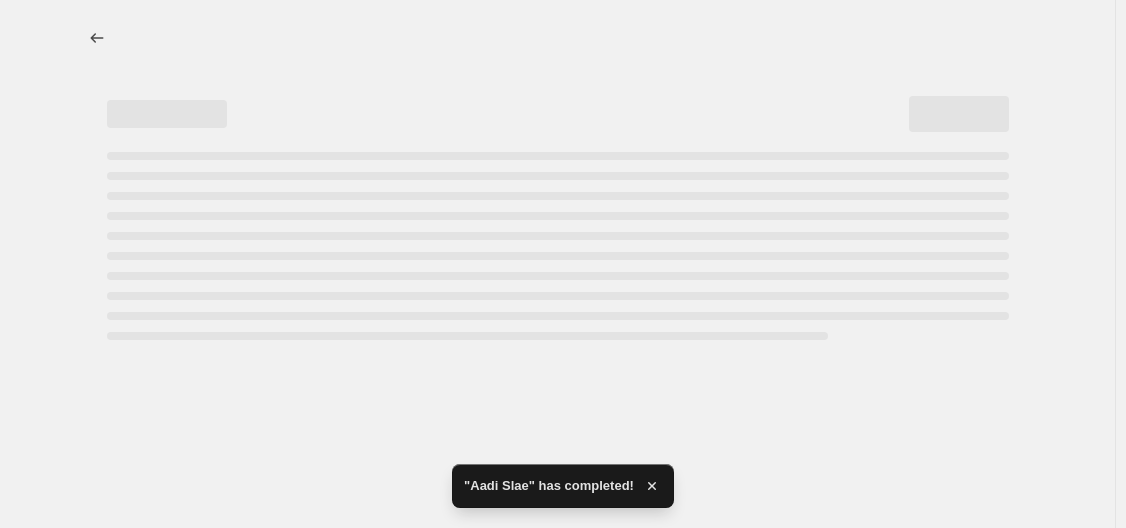select on "percentage" 